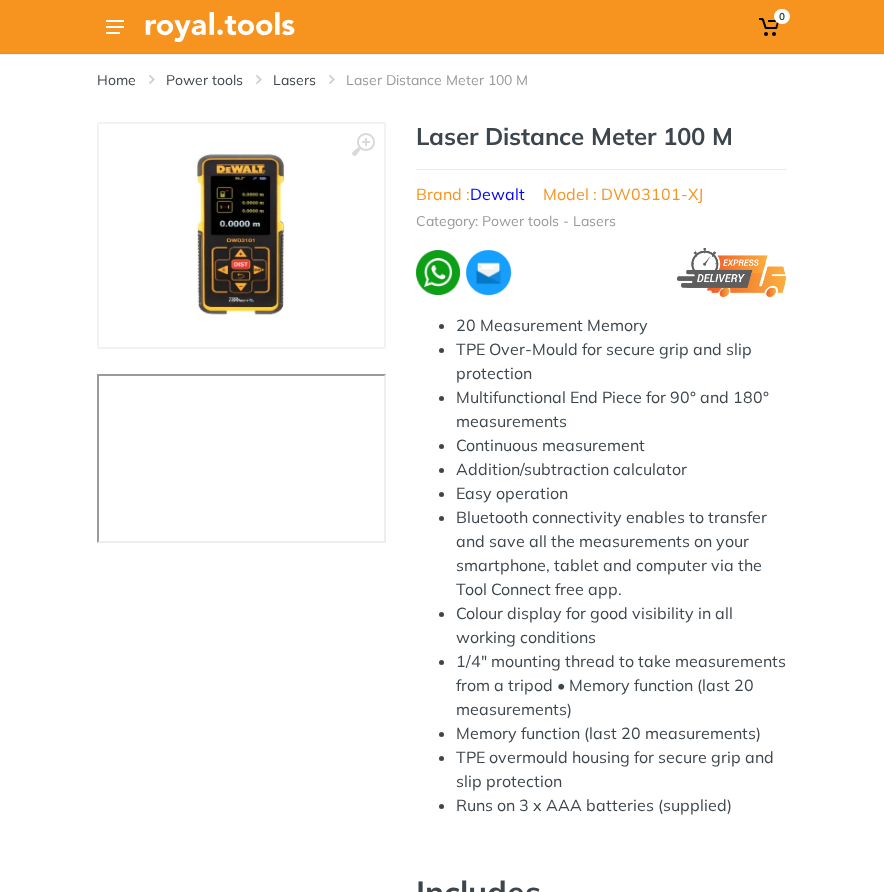 scroll, scrollTop: 0, scrollLeft: 0, axis: both 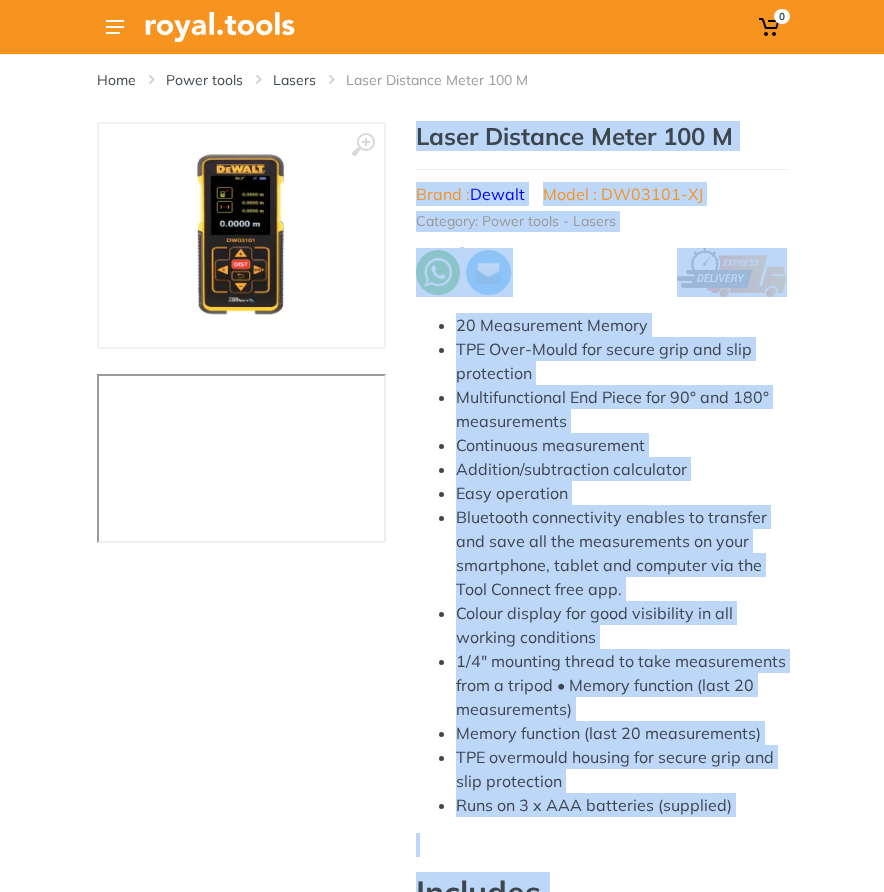drag, startPoint x: 581, startPoint y: 680, endPoint x: 413, endPoint y: 132, distance: 573.17365 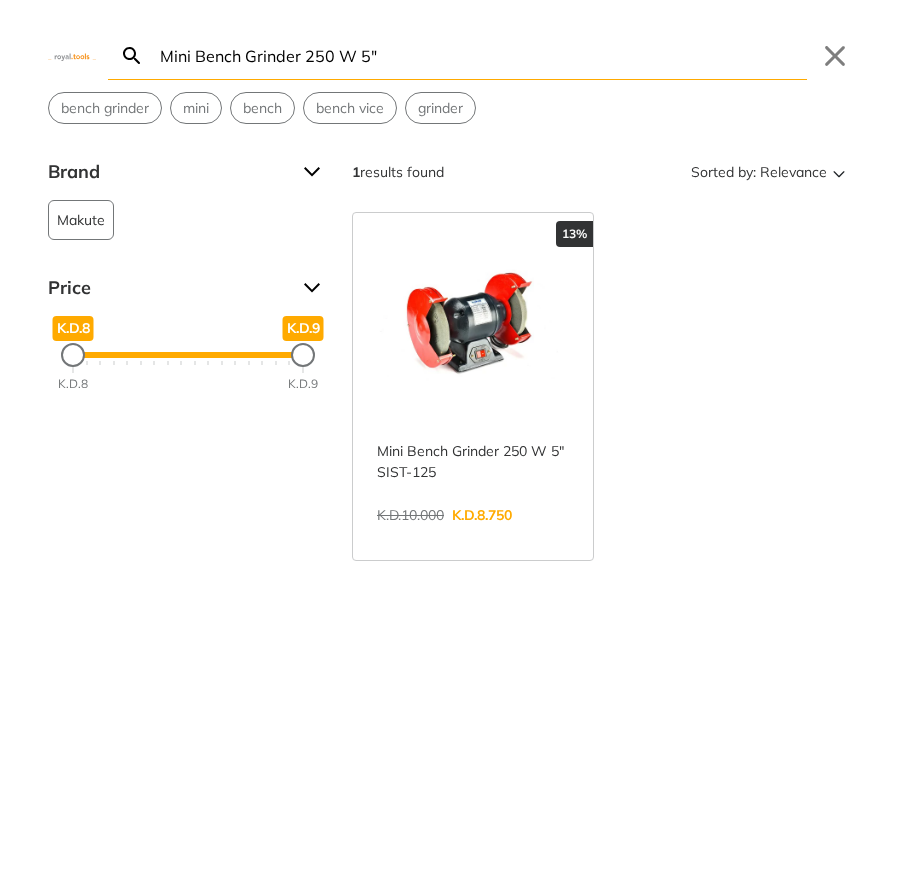 scroll, scrollTop: 0, scrollLeft: 0, axis: both 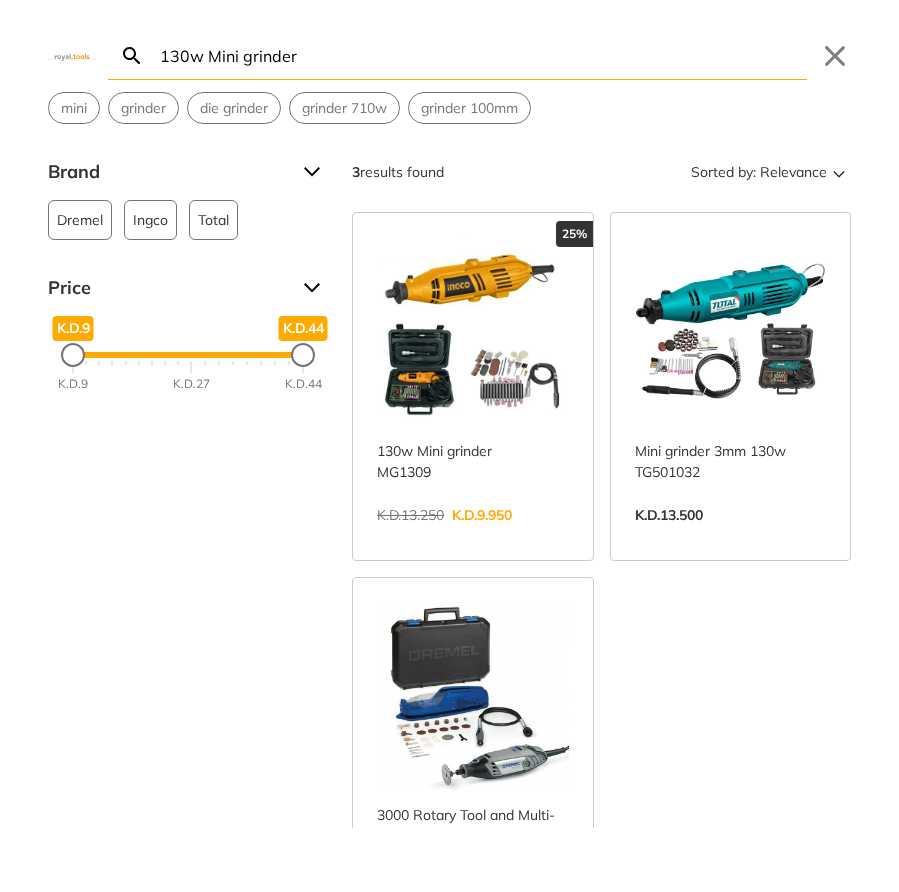 click on "130w Mini grinder
Search
Submit" at bounding box center (457, 56) 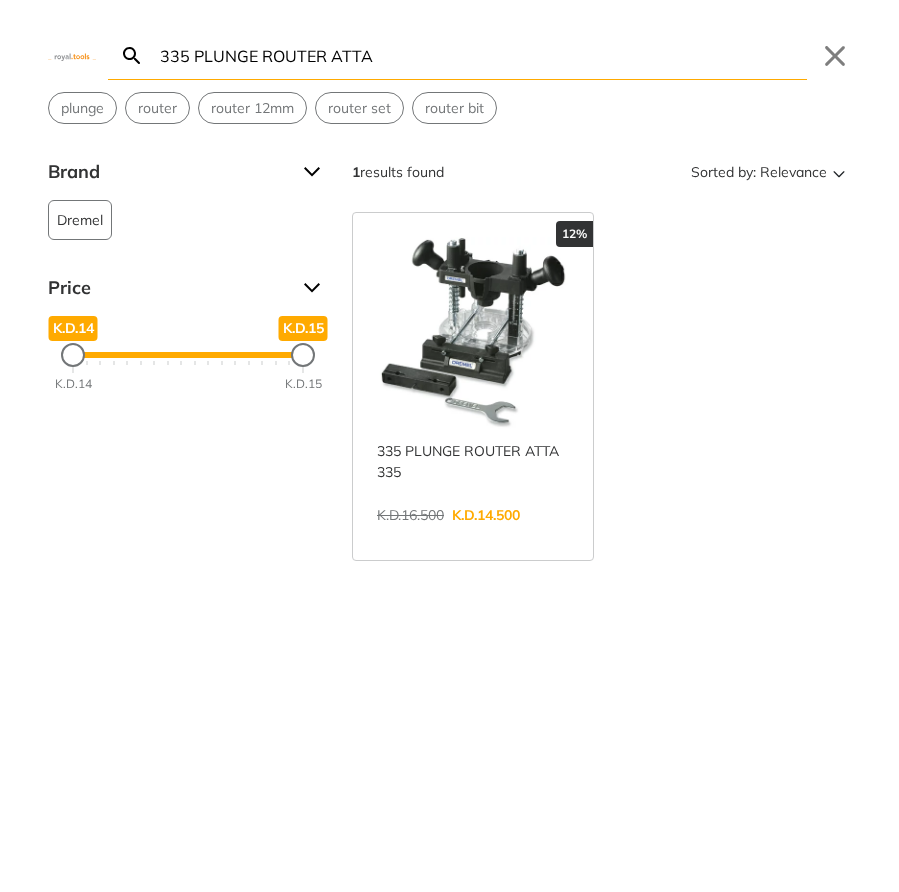 type on "335 PLUNGE ROUTER ATTA" 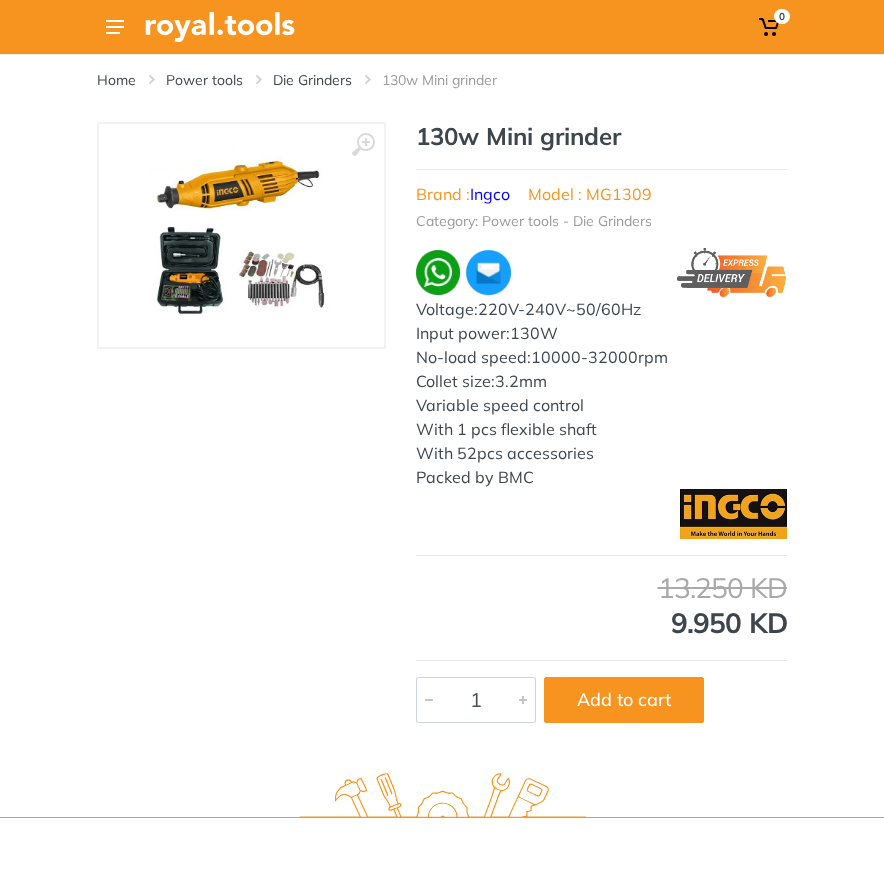 scroll, scrollTop: 0, scrollLeft: 0, axis: both 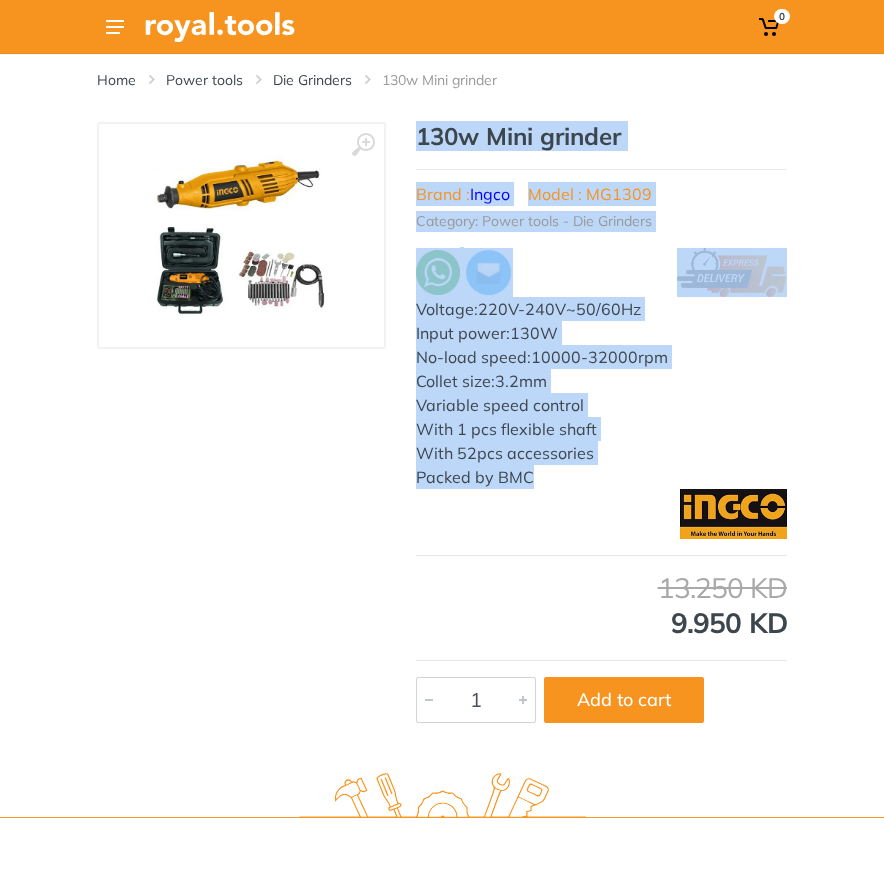 drag, startPoint x: 536, startPoint y: 428, endPoint x: 410, endPoint y: 127, distance: 326.30814 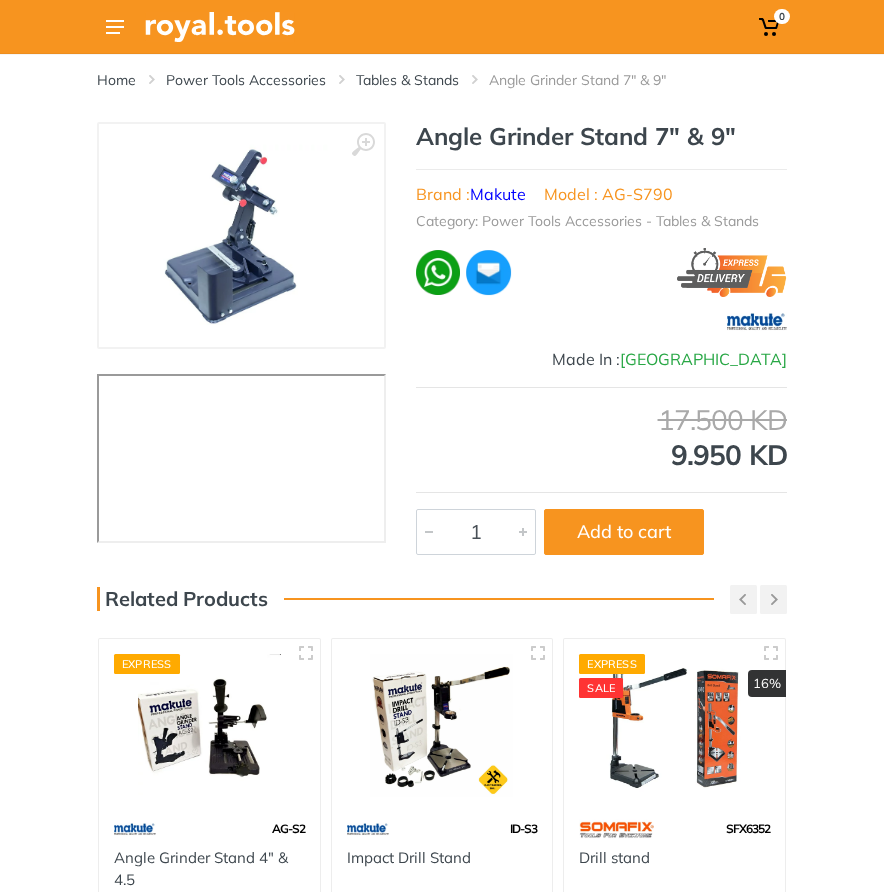 scroll, scrollTop: 0, scrollLeft: 0, axis: both 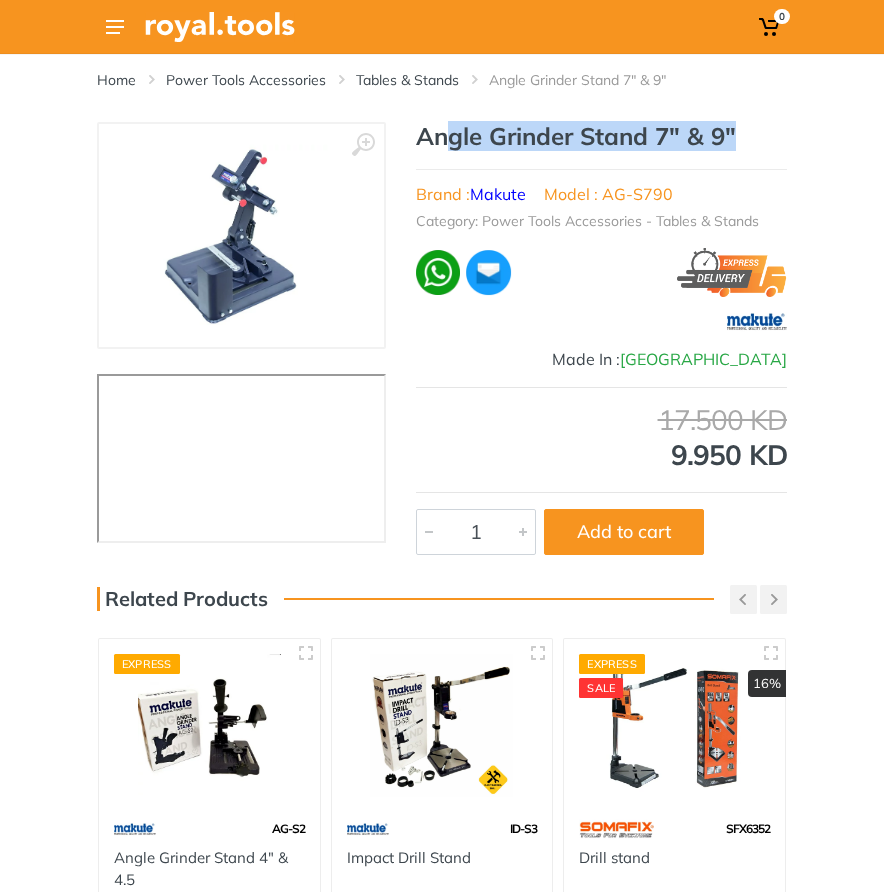 drag, startPoint x: 746, startPoint y: 140, endPoint x: 445, endPoint y: 147, distance: 301.0814 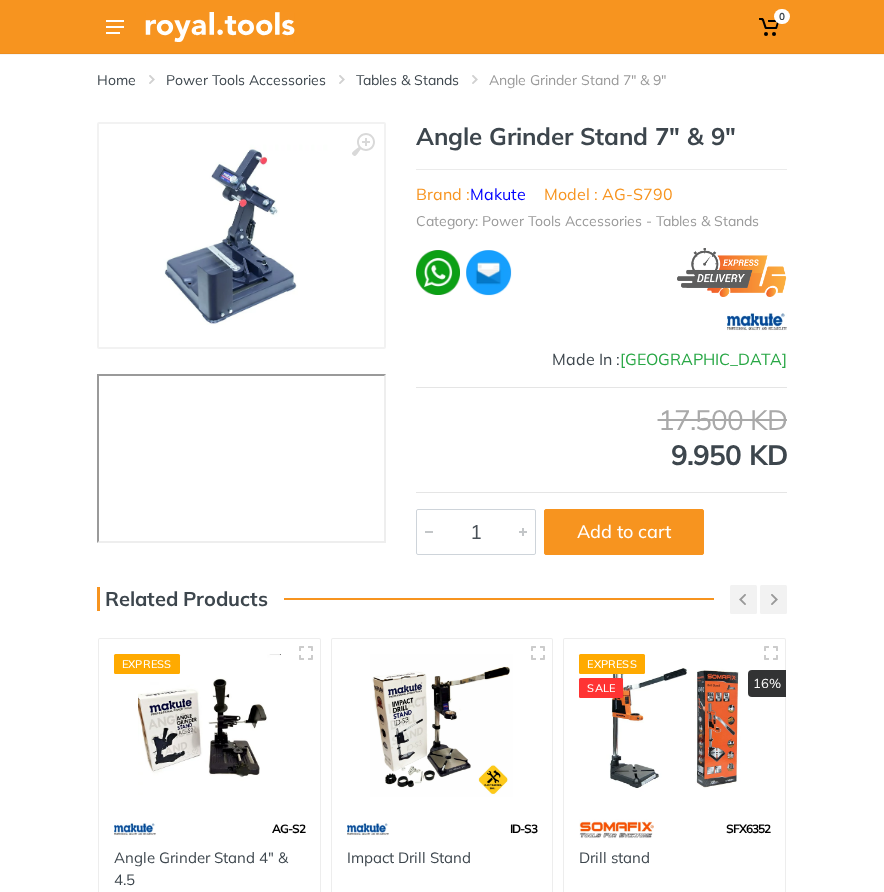 click on "Brand :  Makute
Model : AG-S790" at bounding box center [601, 187] 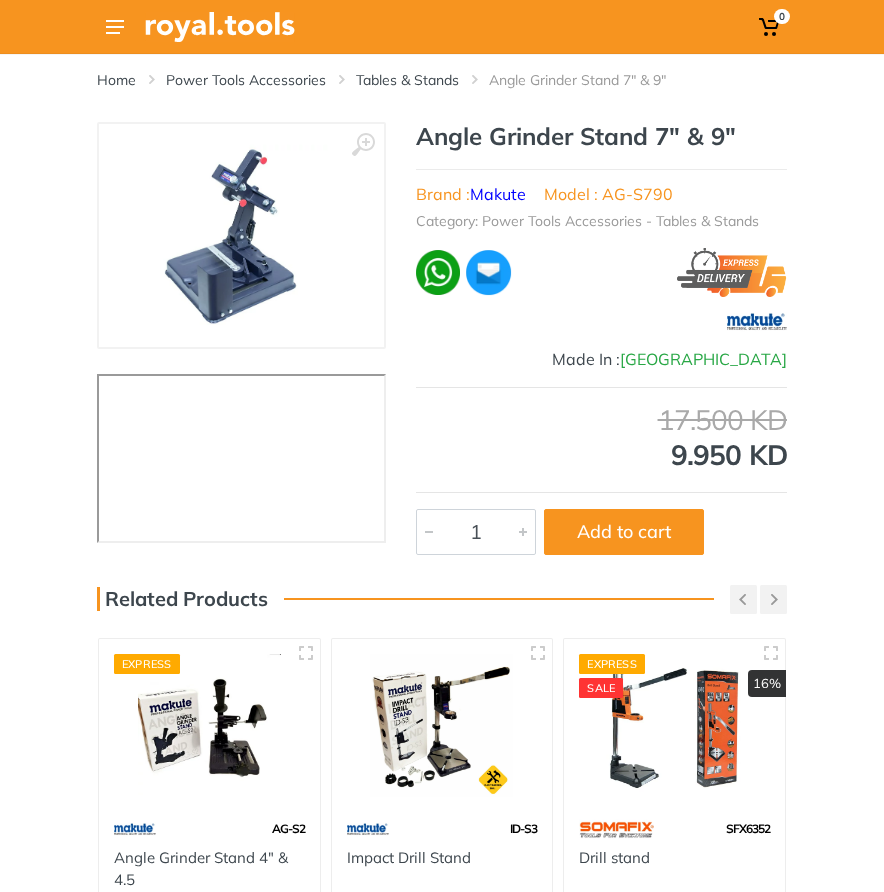 copy on "AG-S790" 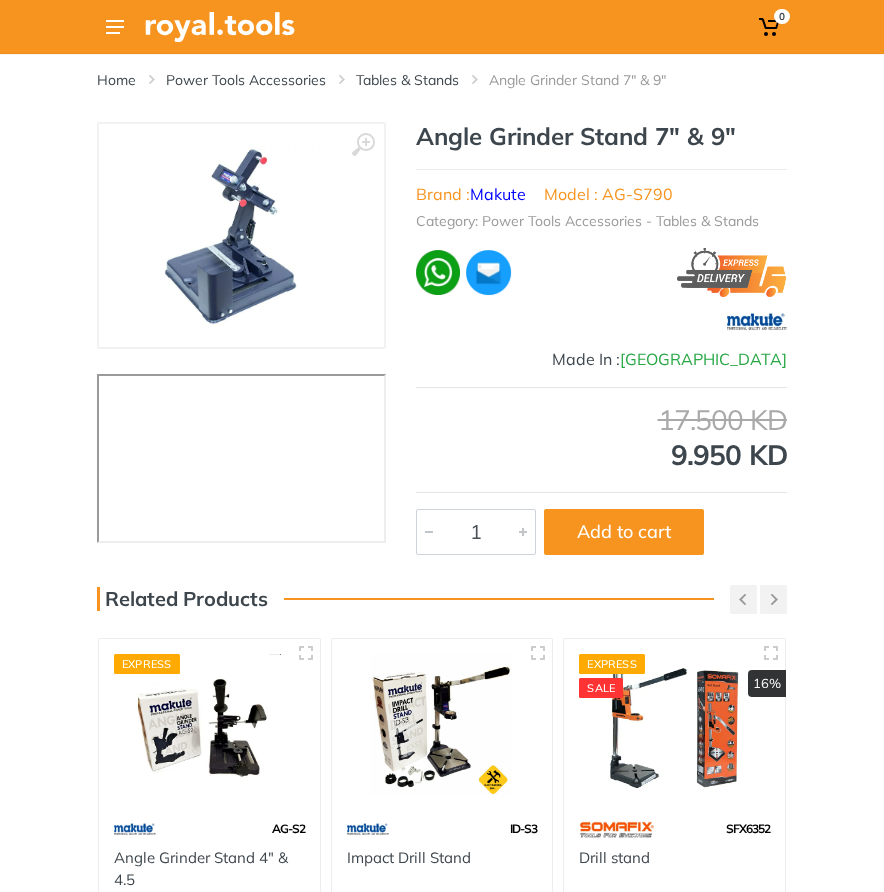 copy on "AG-S790" 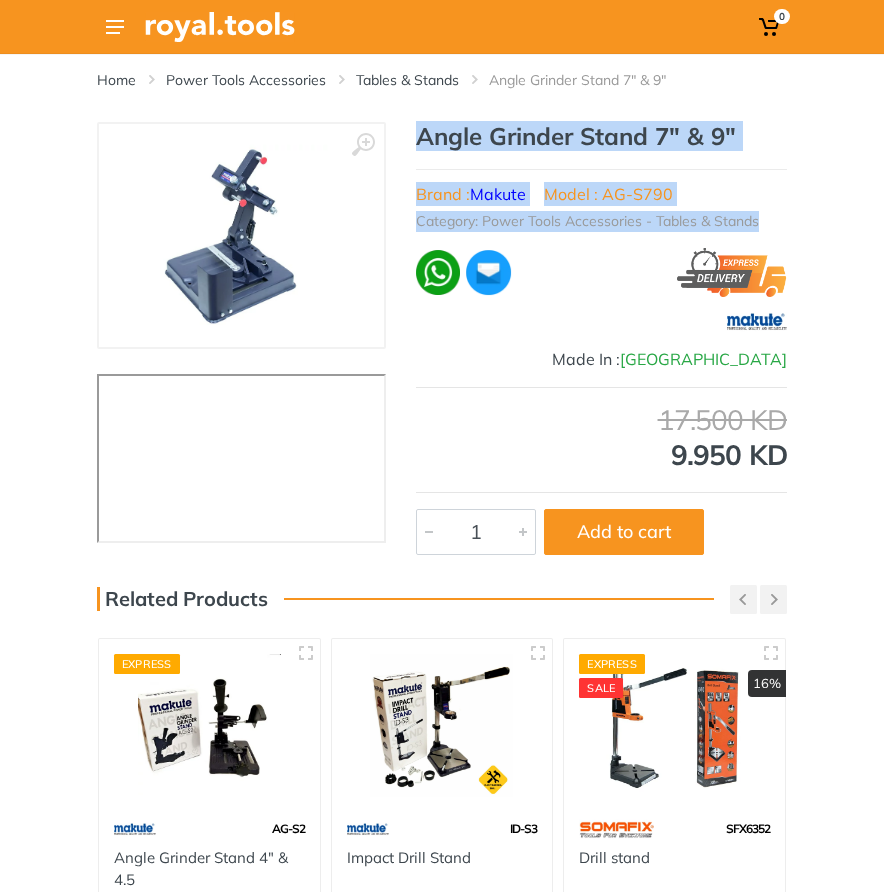 drag, startPoint x: 771, startPoint y: 226, endPoint x: 411, endPoint y: 132, distance: 372.0699 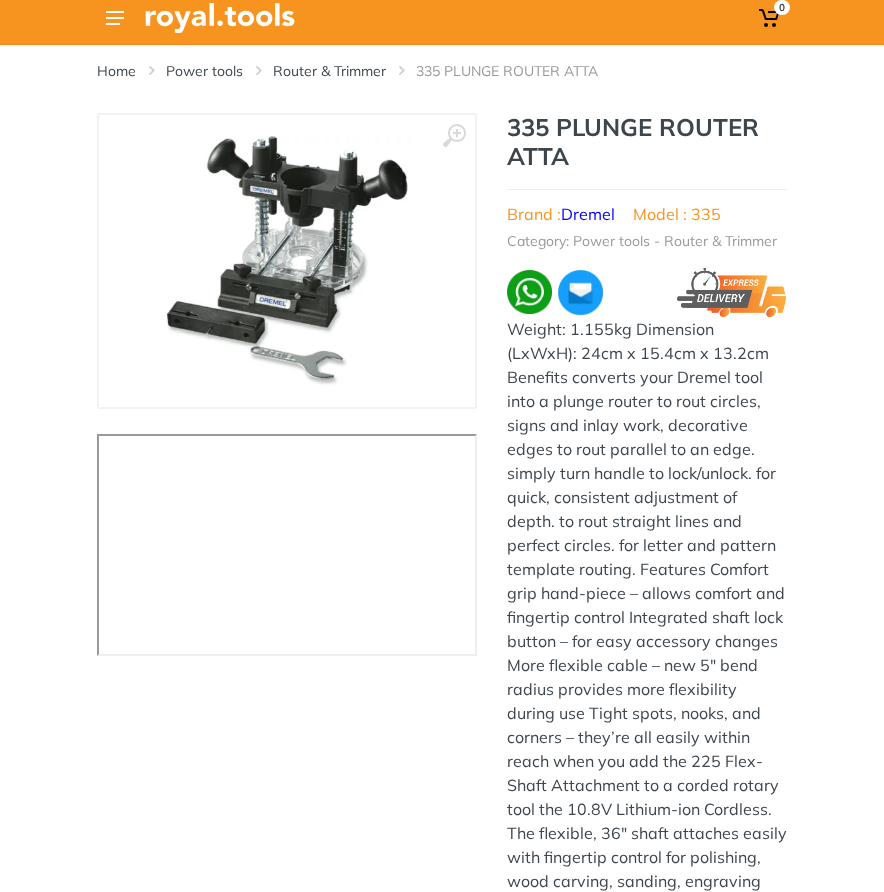 scroll, scrollTop: 16, scrollLeft: 0, axis: vertical 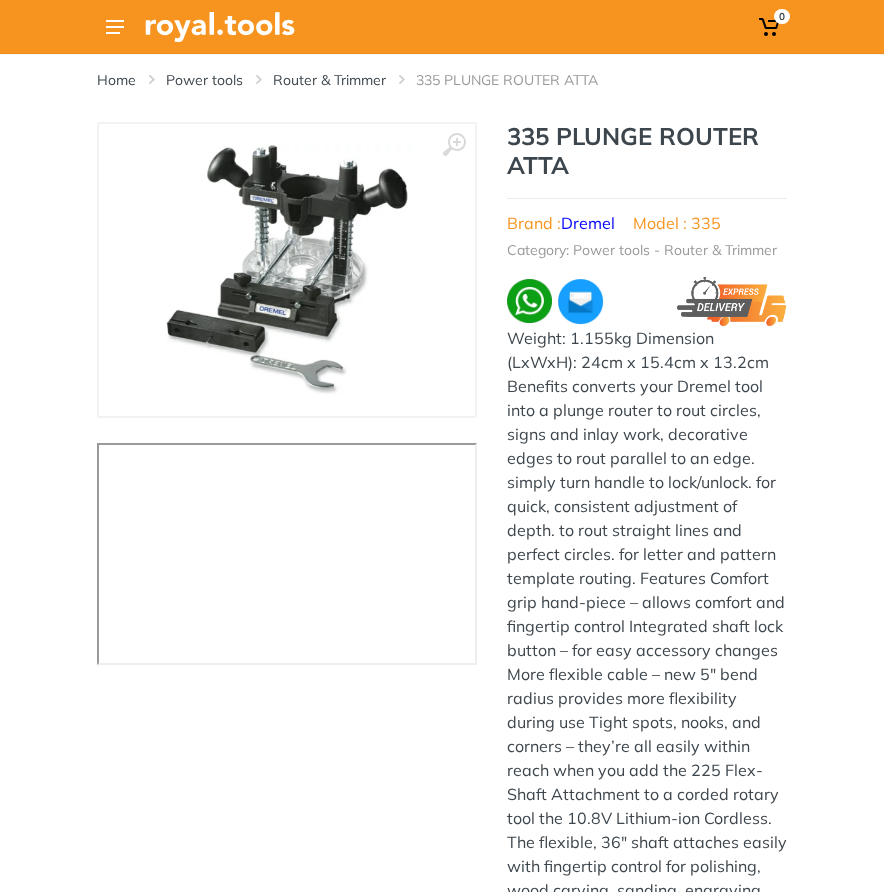drag, startPoint x: 580, startPoint y: 646, endPoint x: 500, endPoint y: 142, distance: 510.30972 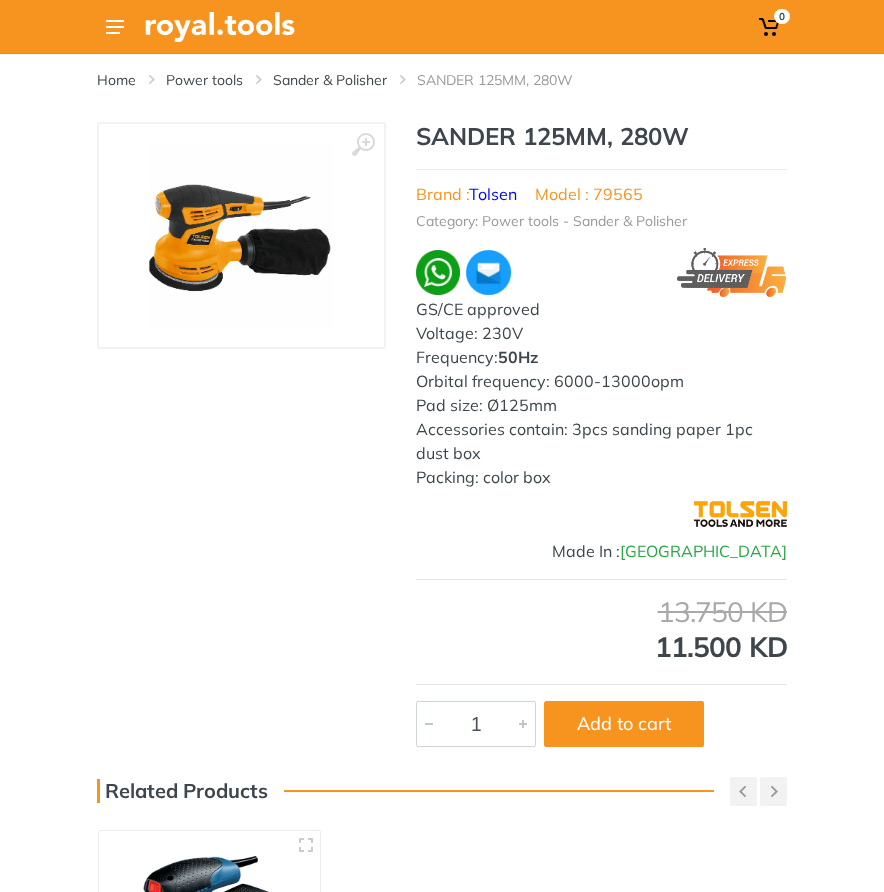 scroll, scrollTop: 0, scrollLeft: 0, axis: both 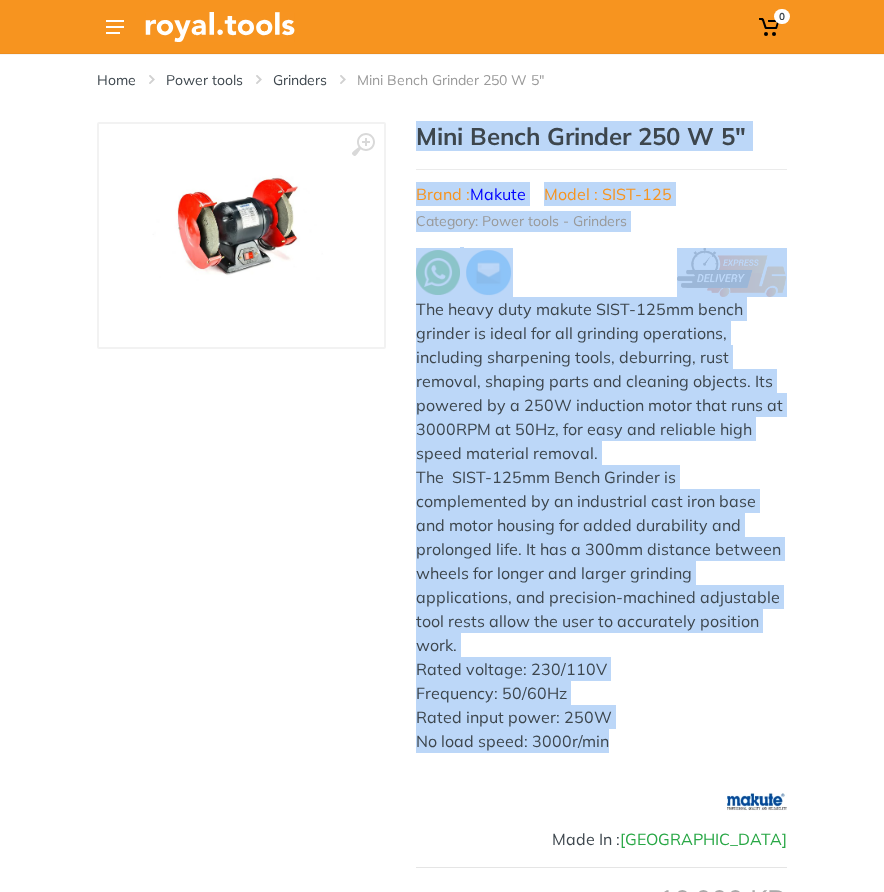 drag, startPoint x: 619, startPoint y: 712, endPoint x: 412, endPoint y: 144, distance: 604.54364 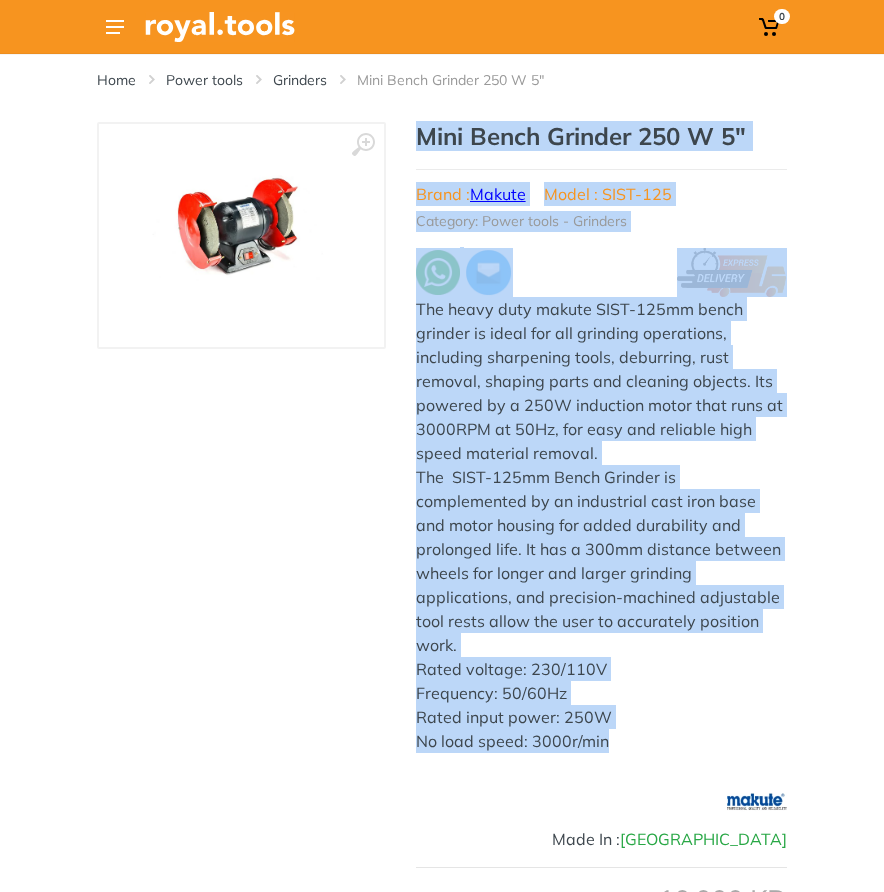 copy on "Mini Bench Grinder  250 W 5"
Brand :  Makute
Model : SIST-125
Category: Power tools - Grinders
The heavy duty makute SIST-125mm bench grinder is ideal for all grinding operations, including sharpening tools, deburring, rust removal, shaping parts and cleaning objects. Its powered by a 250W induction motor that runs at 3000RPM at 50Hz, for easy and reliable high speed material removal. The  SIST-125mm Bench Grinder is complemented by an industrial cast iron base and motor housing for added durability and prolonged life. It has a 300mm distance between wheels for longer and larger grinding applications, and precision-machined adjustable tool rests allow the user to accurately position work.  Rated voltage:	230/110V Frequency:	50/60Hz Rated input power:	250W No load speed:	3000r/min" 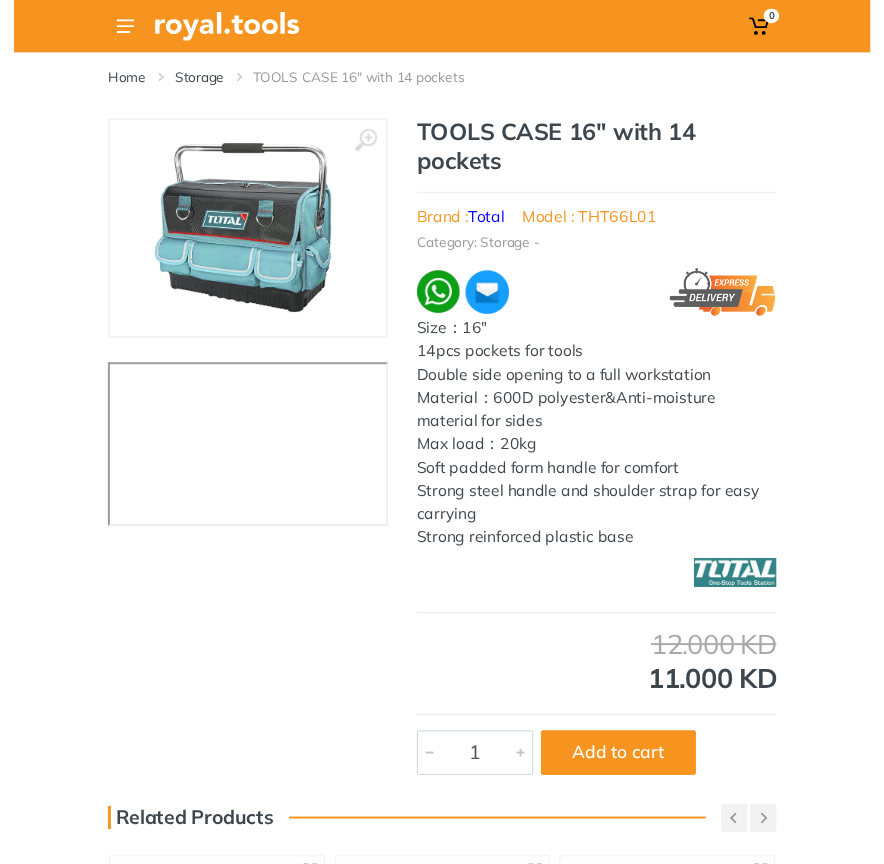 scroll, scrollTop: 0, scrollLeft: 0, axis: both 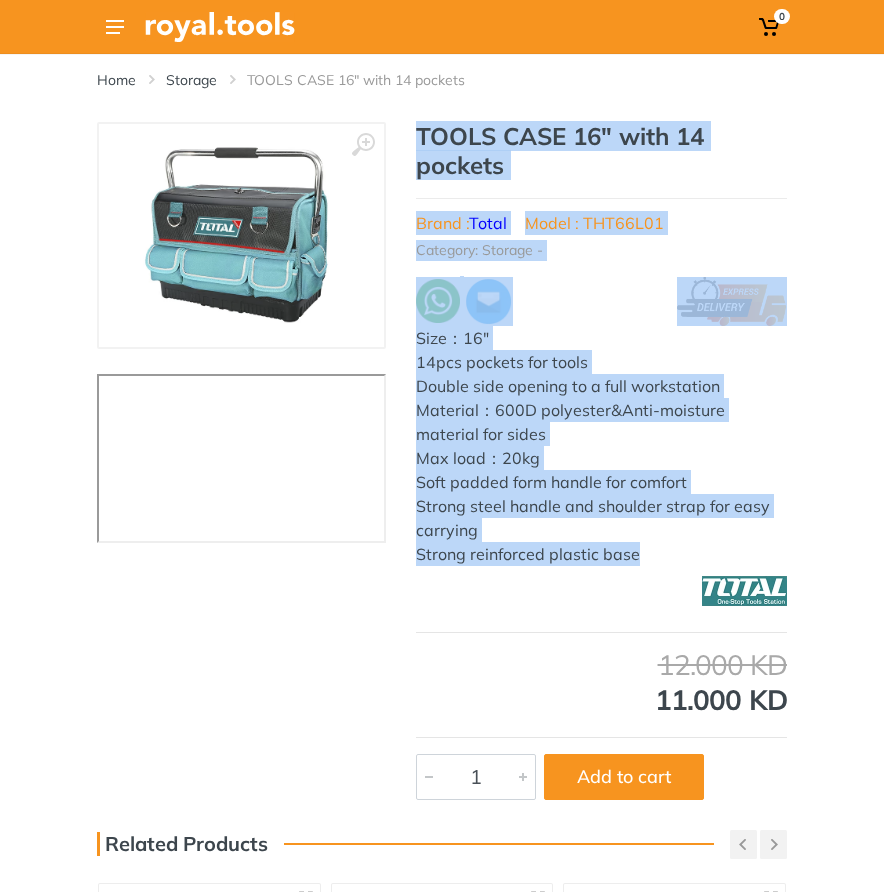 drag, startPoint x: 664, startPoint y: 552, endPoint x: 412, endPoint y: 127, distance: 494.09412 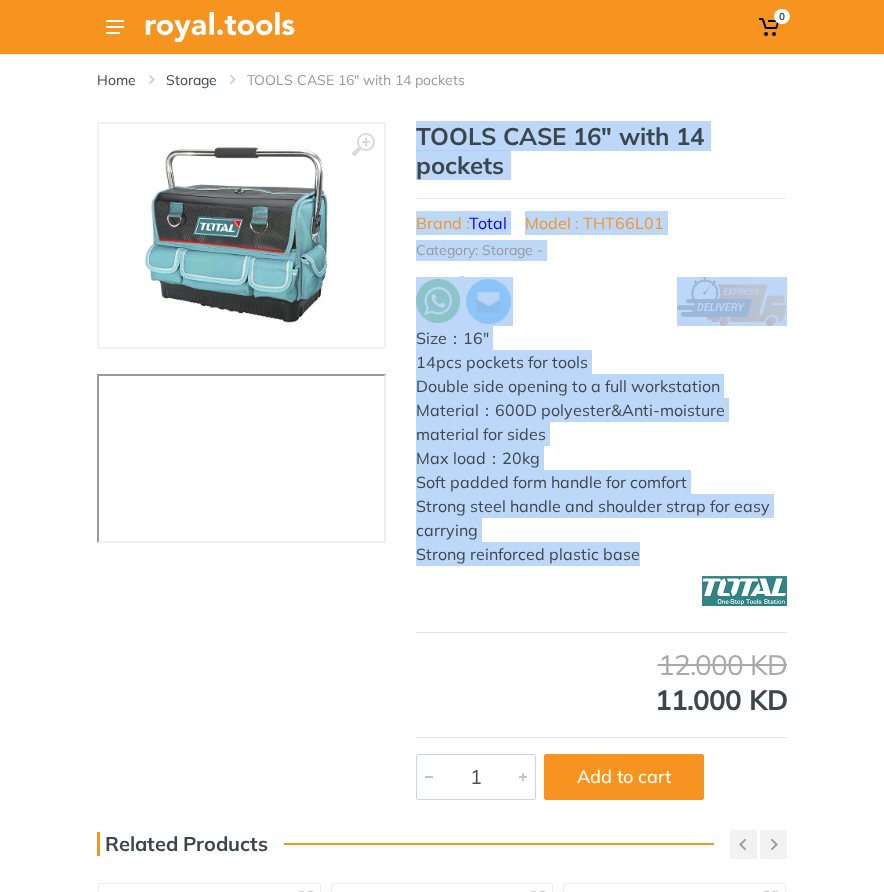 click on "Brand :  Total
Model : THT66L01" at bounding box center (601, 216) 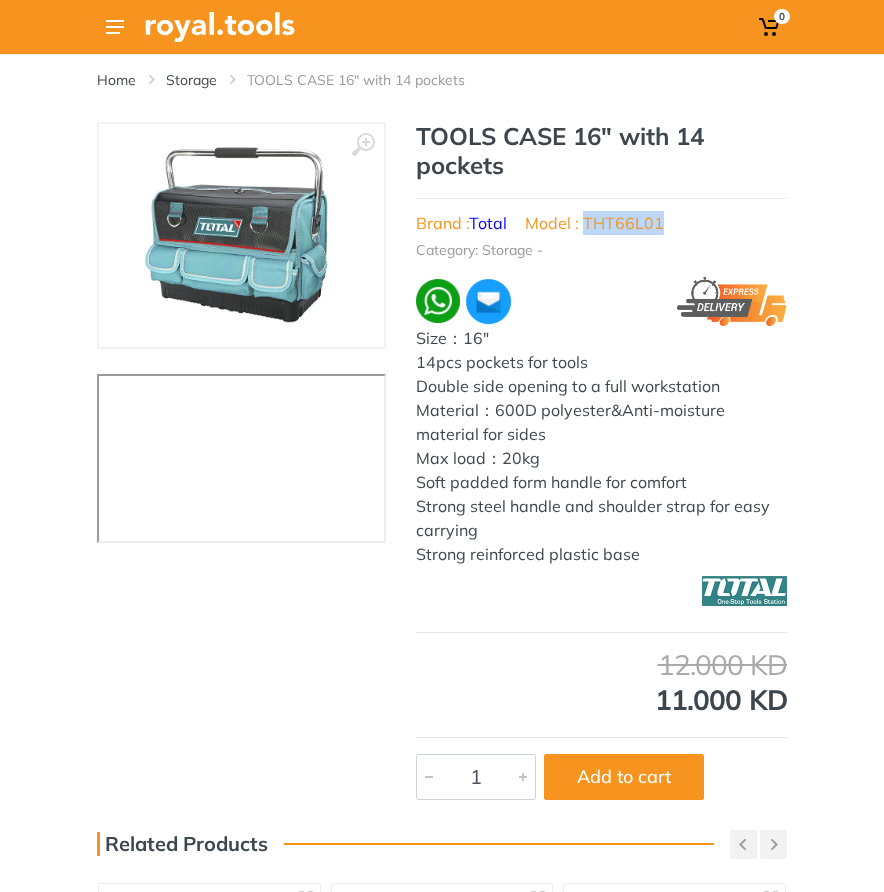 drag, startPoint x: 683, startPoint y: 218, endPoint x: 588, endPoint y: 231, distance: 95.885345 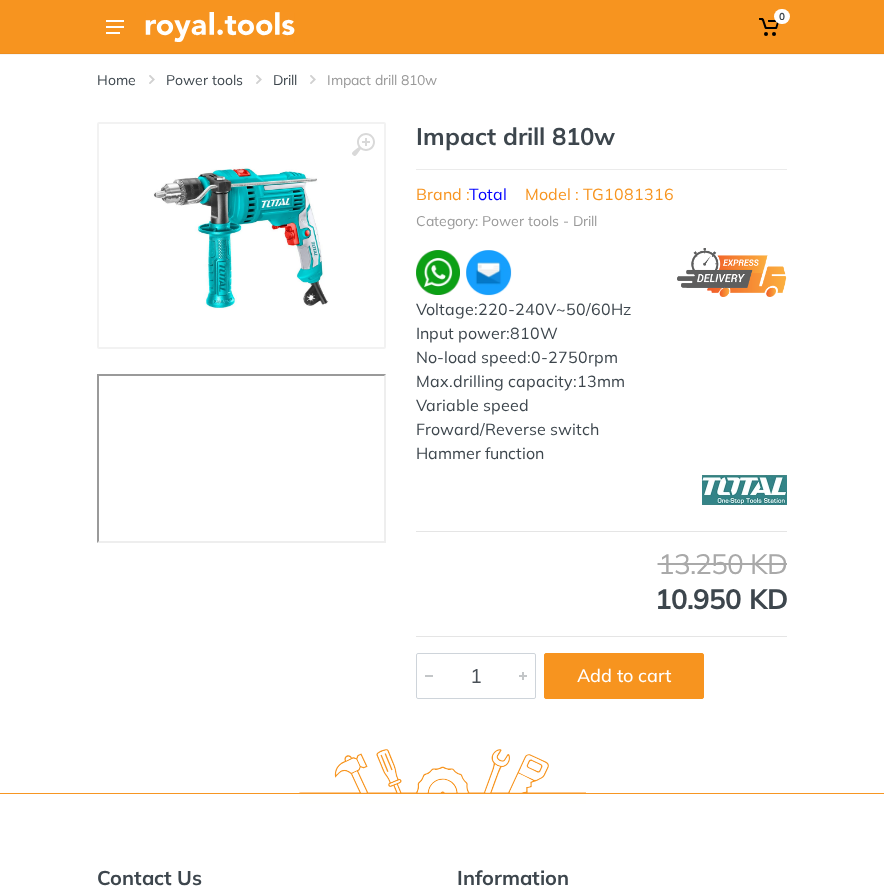 scroll, scrollTop: 0, scrollLeft: 0, axis: both 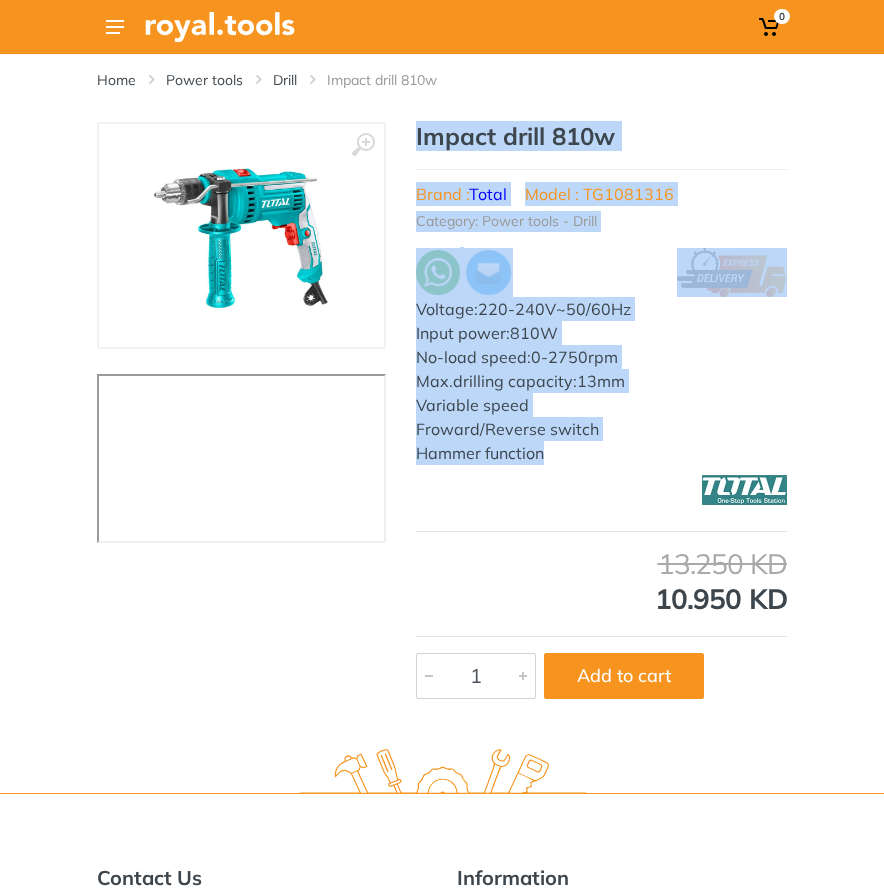drag, startPoint x: 569, startPoint y: 451, endPoint x: 402, endPoint y: 138, distance: 354.7647 